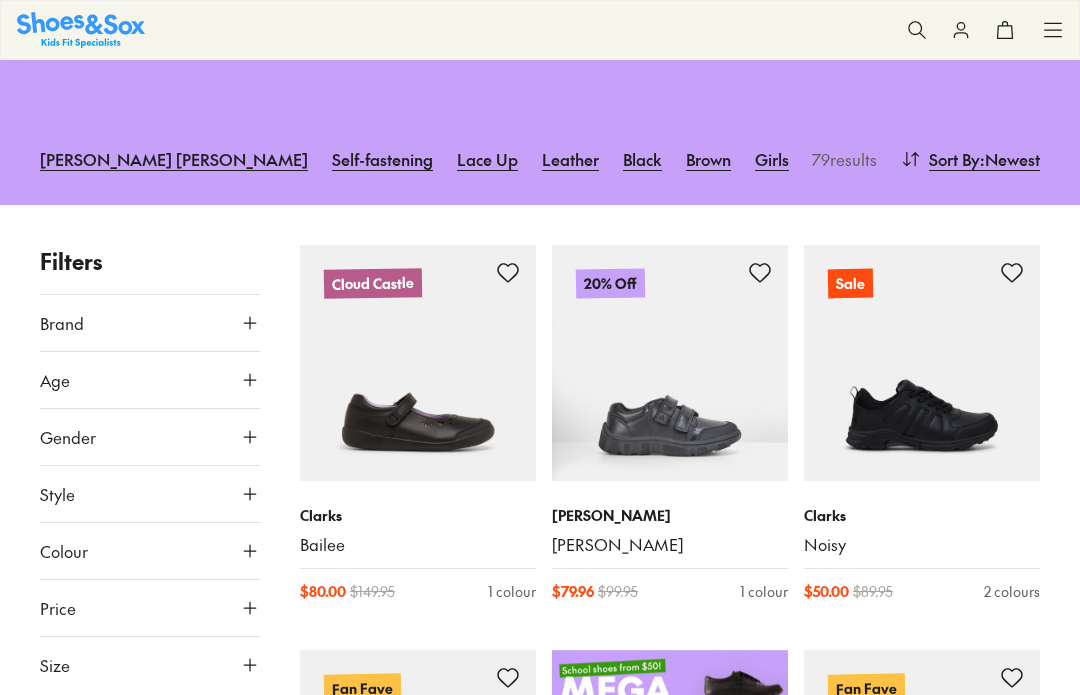 scroll, scrollTop: 0, scrollLeft: 0, axis: both 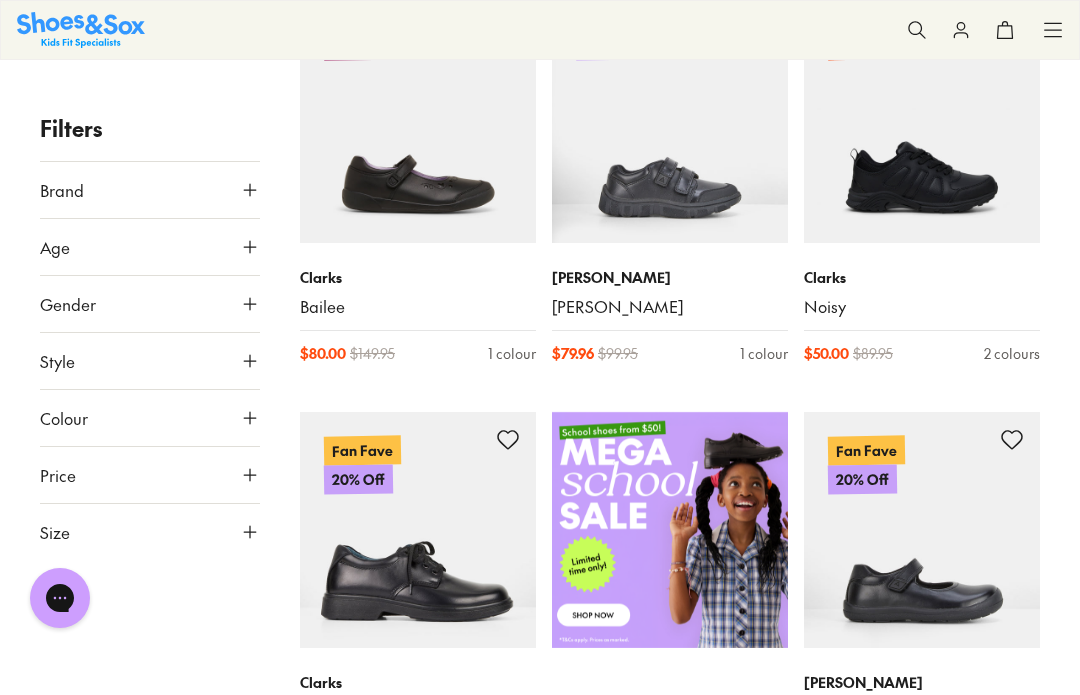 click on "Brand" at bounding box center [150, 190] 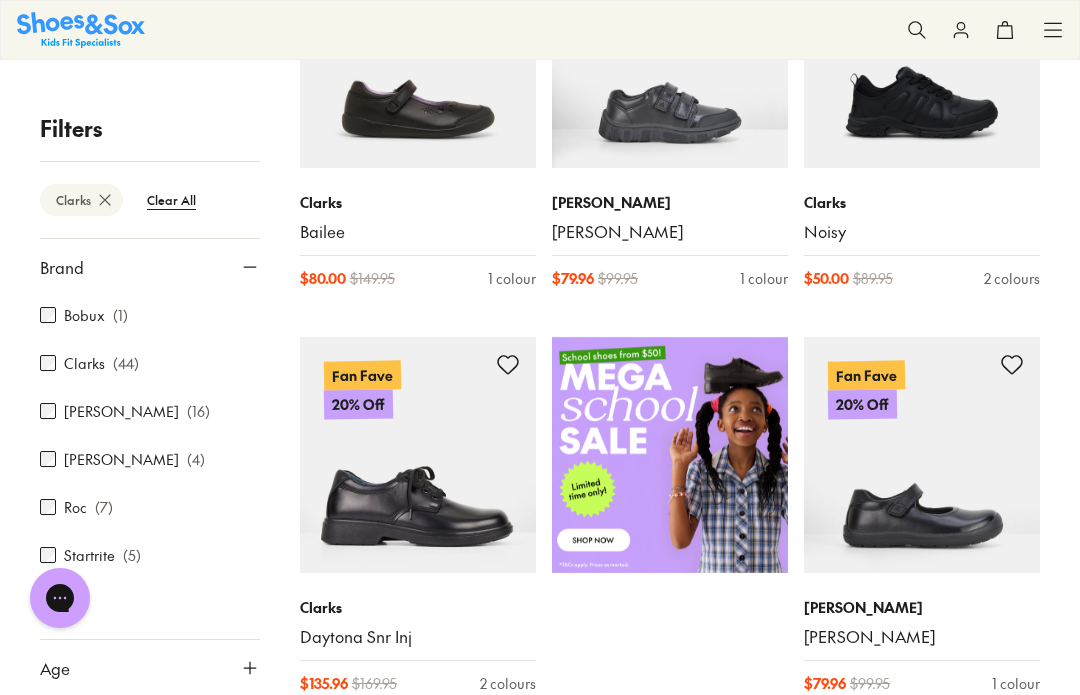 scroll, scrollTop: 218, scrollLeft: 0, axis: vertical 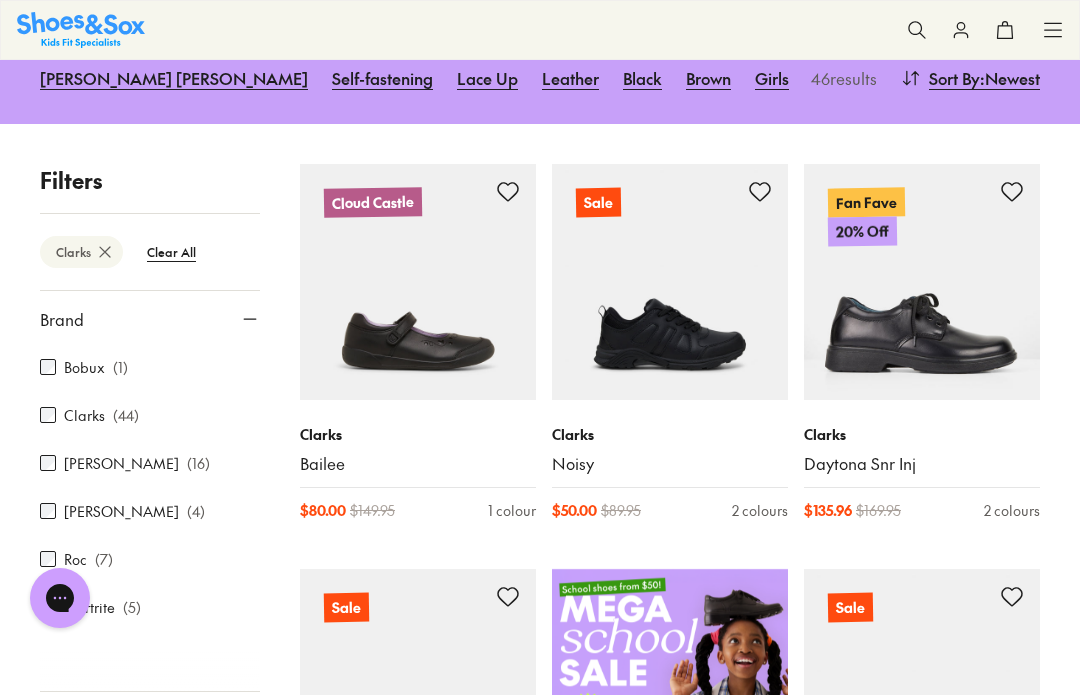click on "Brand" at bounding box center [150, 319] 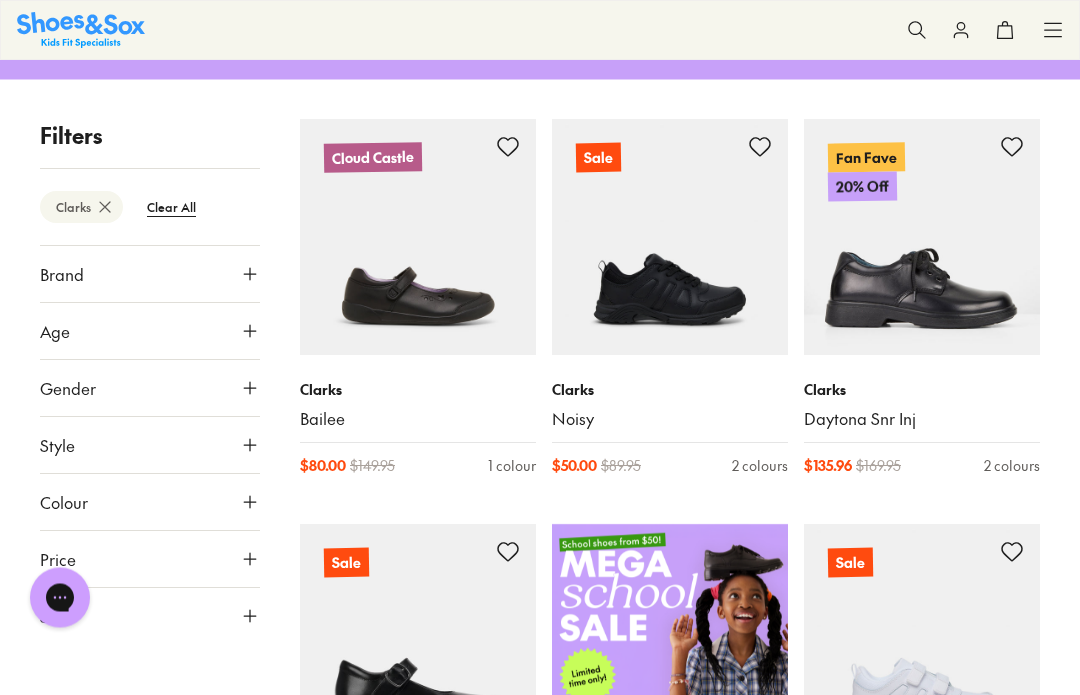 scroll, scrollTop: 264, scrollLeft: 0, axis: vertical 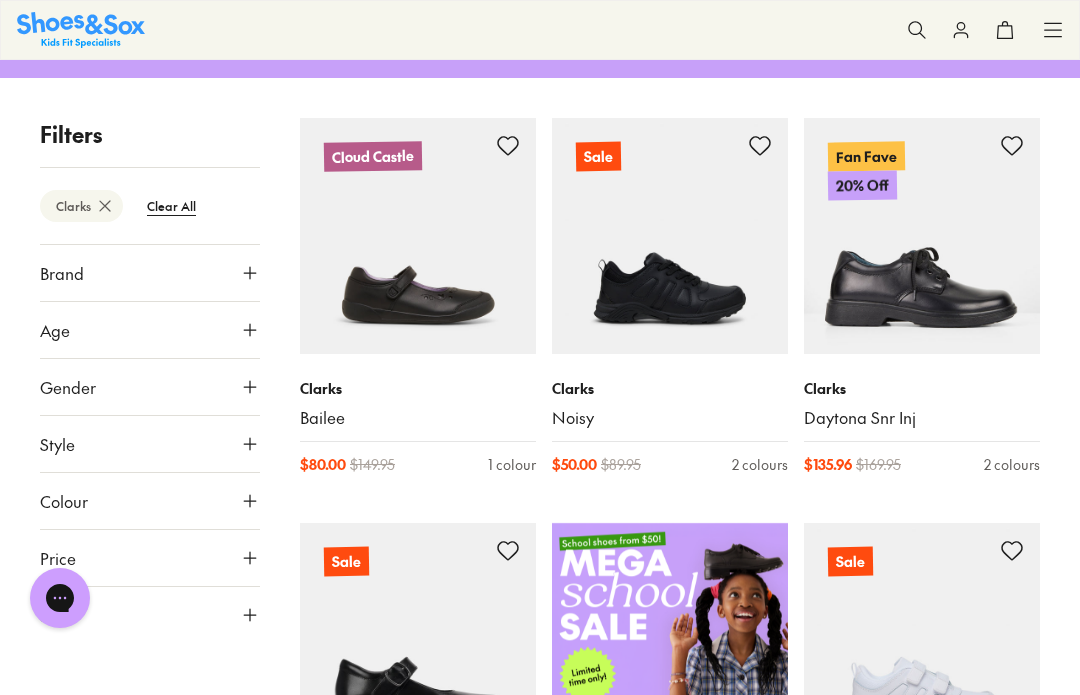 click on "Gender" at bounding box center (150, 387) 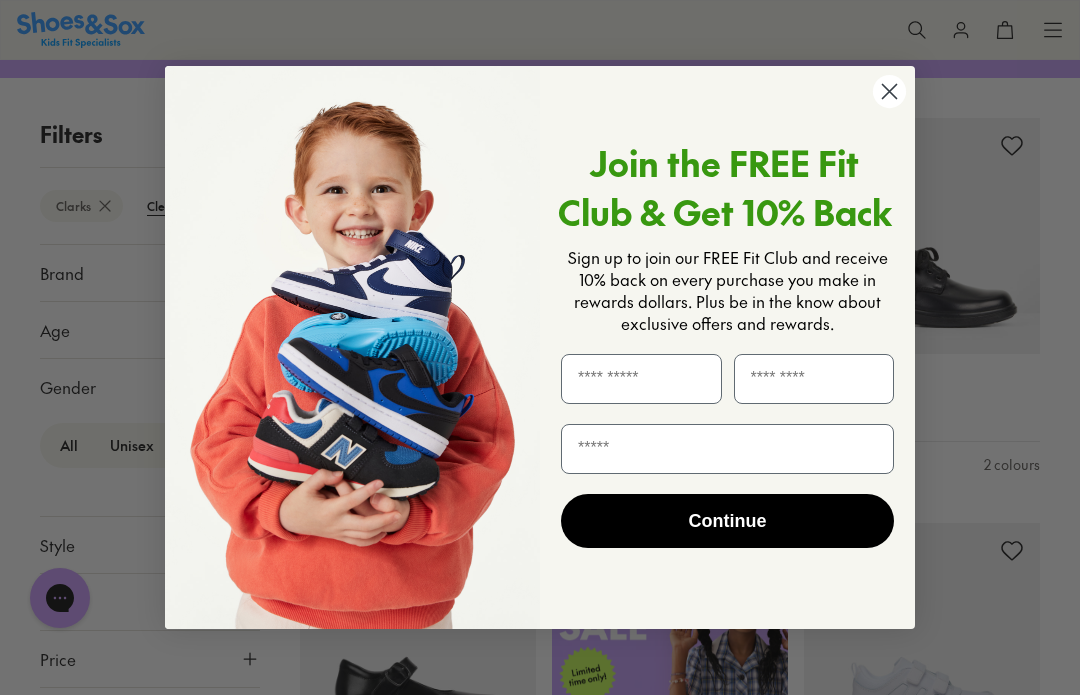 click 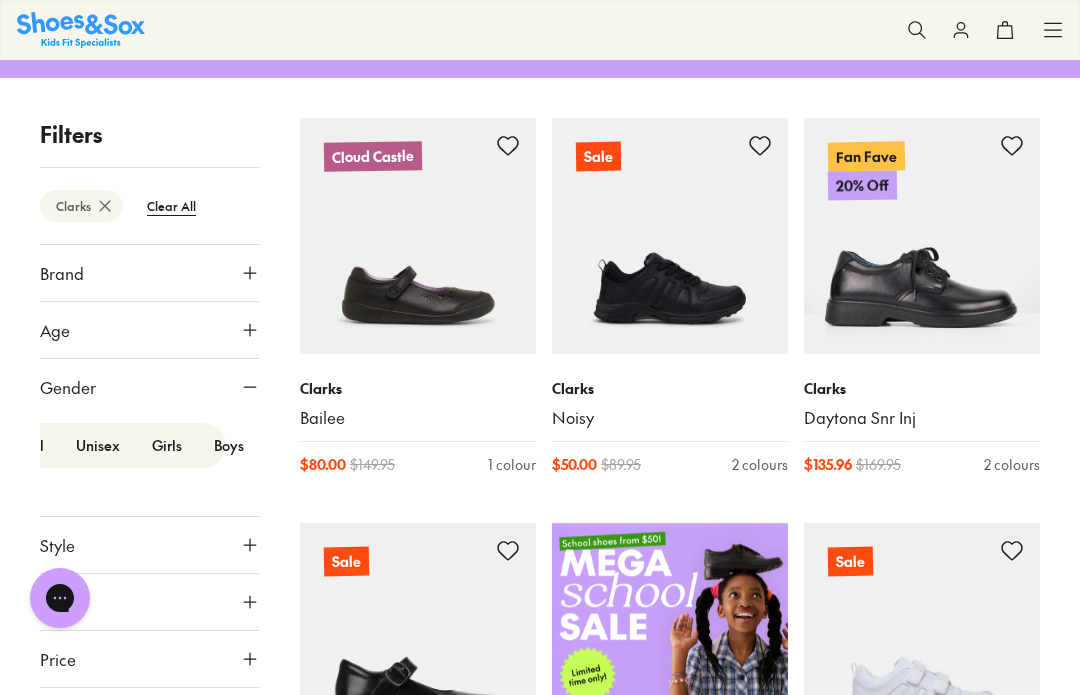 scroll, scrollTop: 0, scrollLeft: 33, axis: horizontal 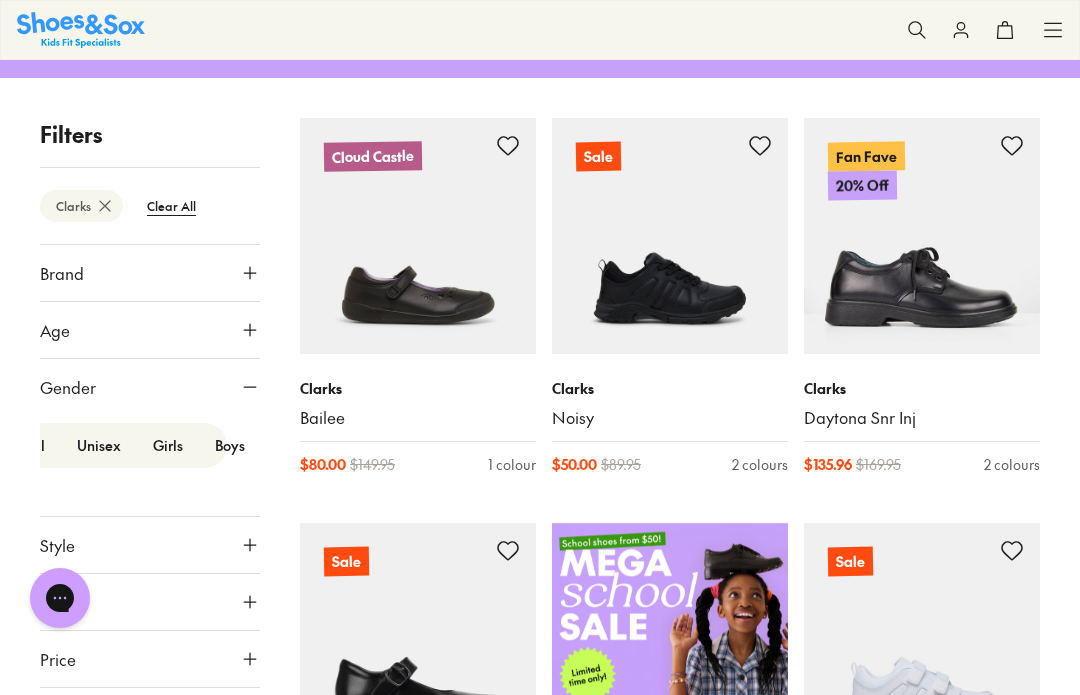click on "Boys" at bounding box center (230, 445) 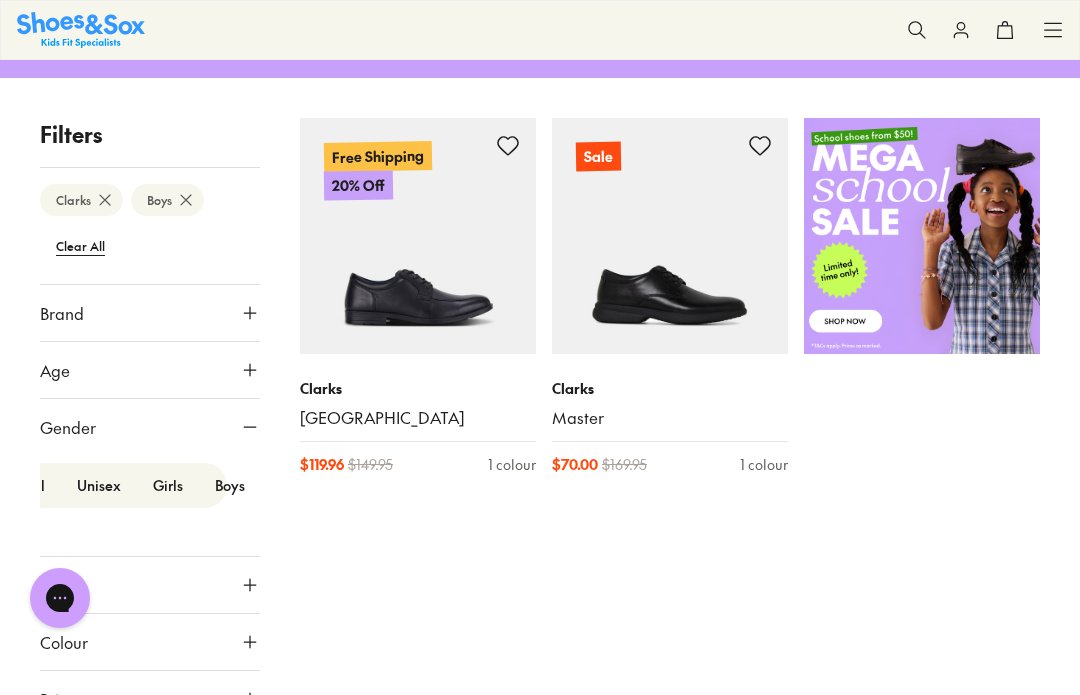 type on "***" 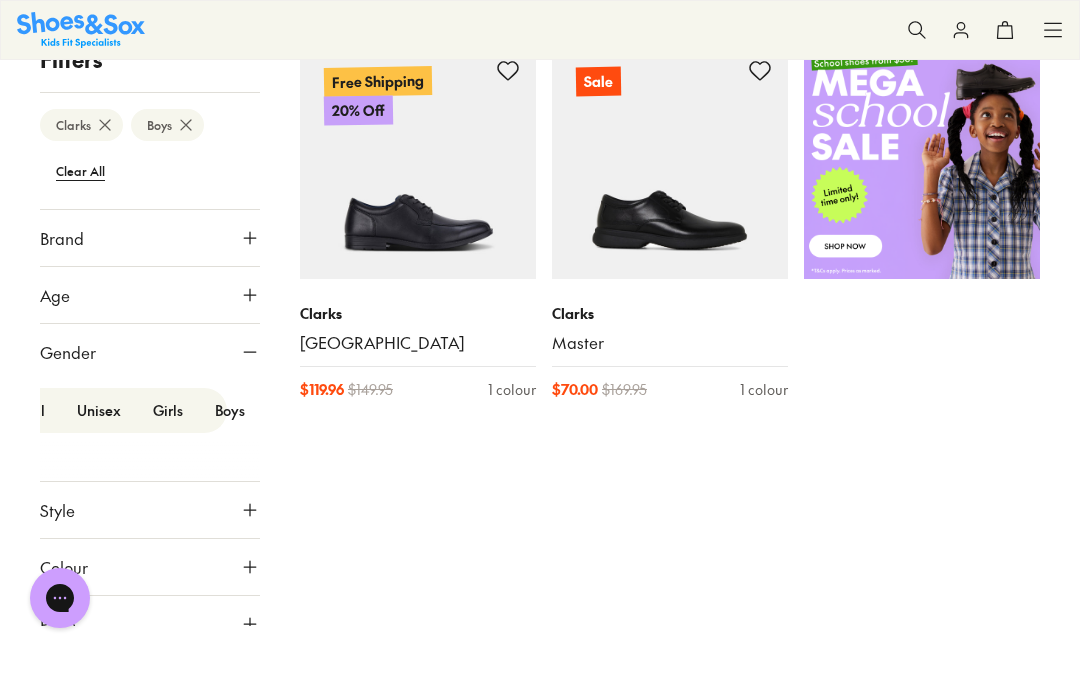 click 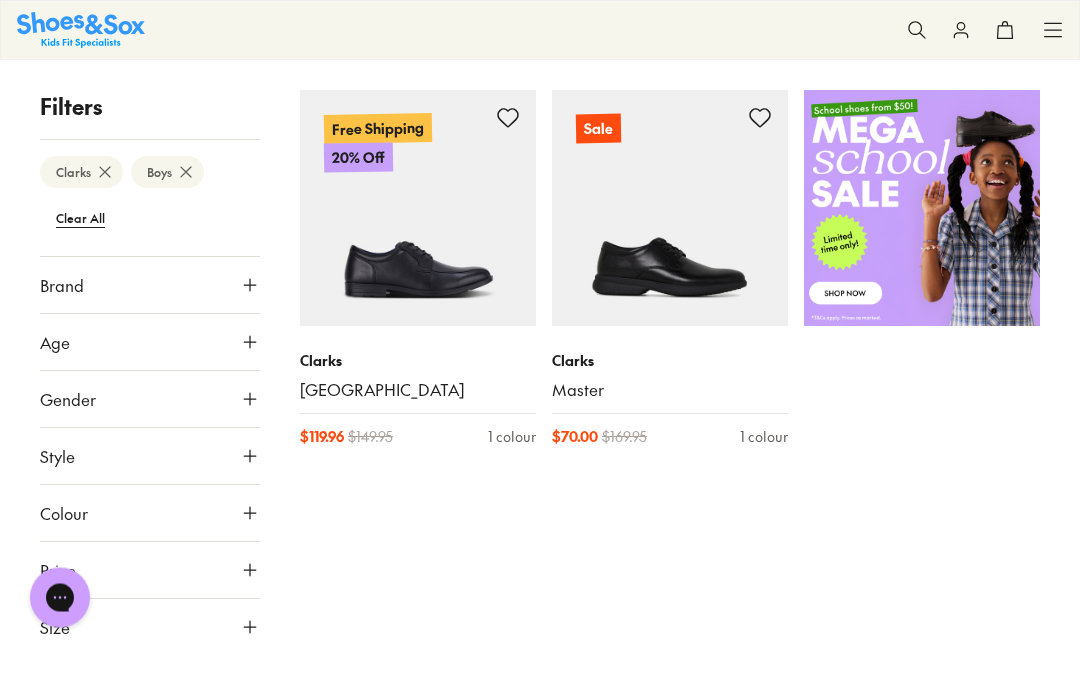 scroll, scrollTop: 288, scrollLeft: 0, axis: vertical 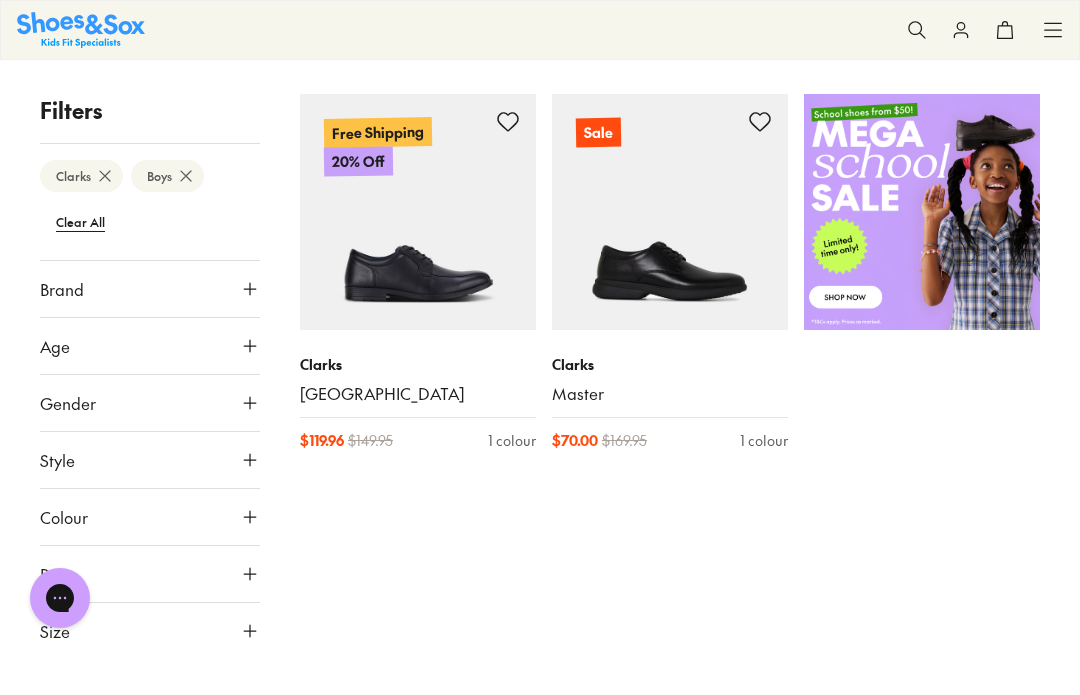 click on "Master" at bounding box center [670, 394] 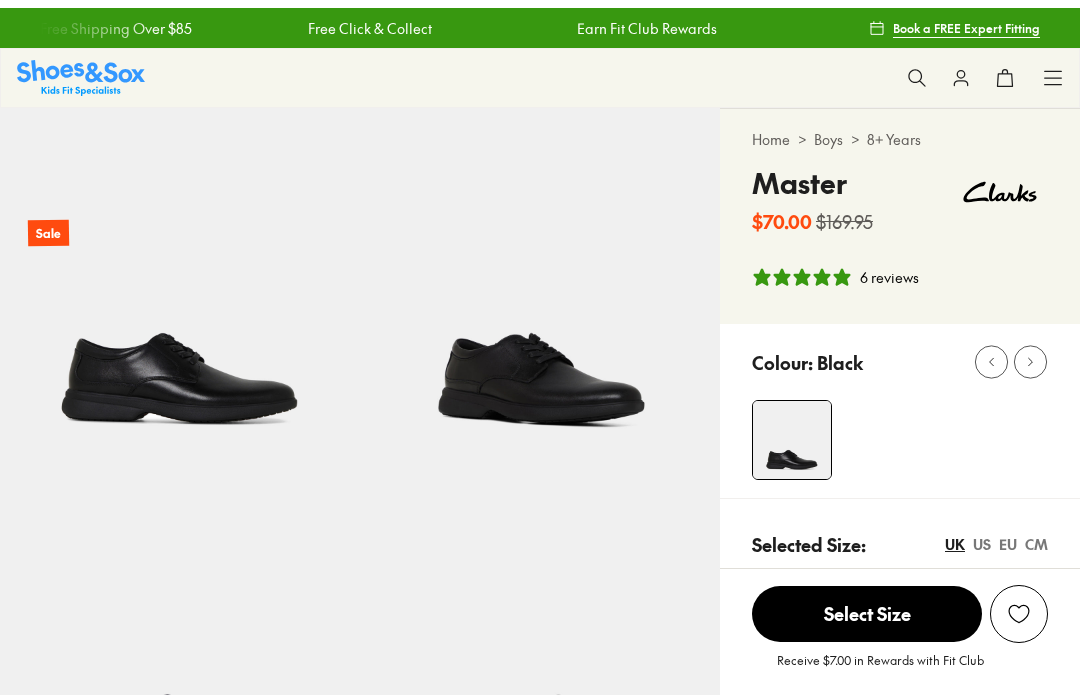 scroll, scrollTop: -8, scrollLeft: 0, axis: vertical 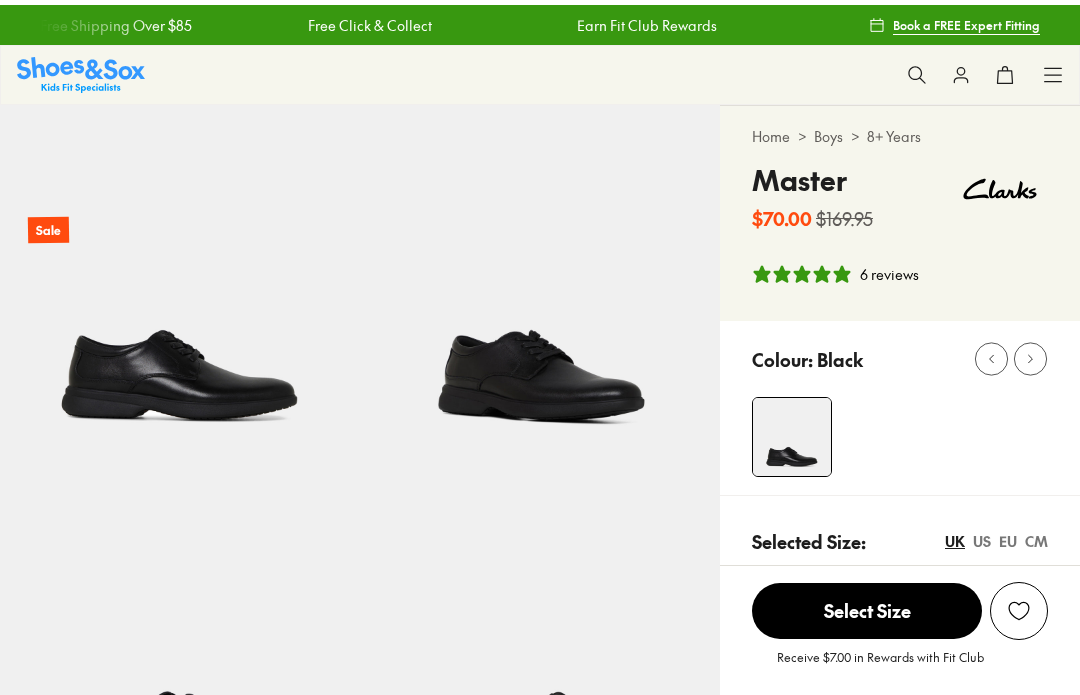 select on "*" 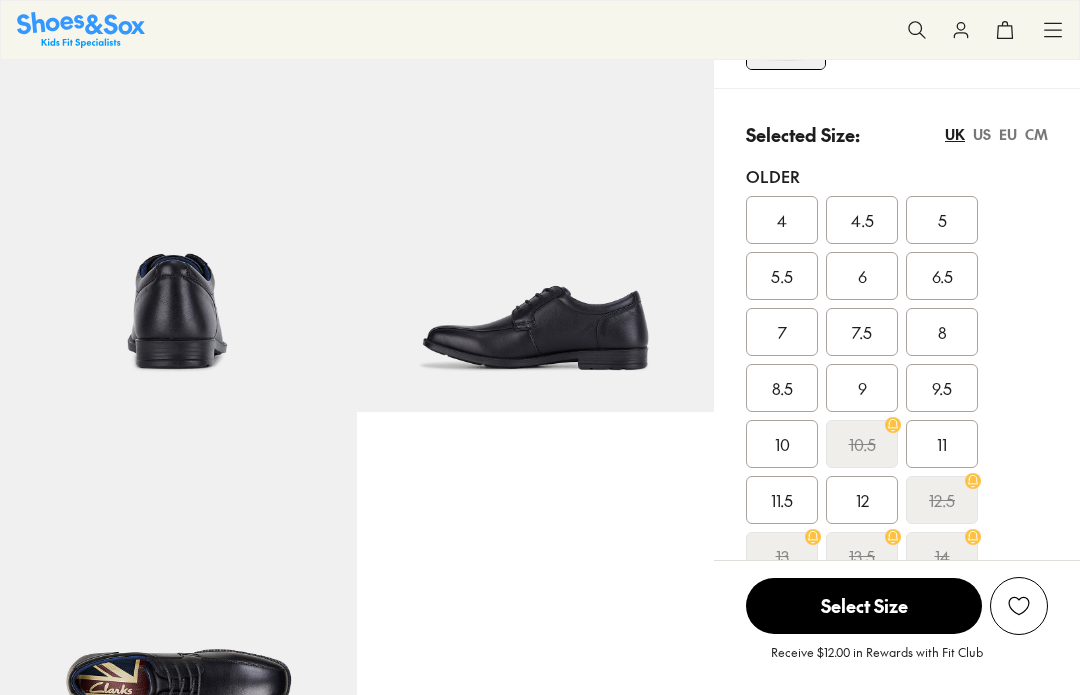 scroll, scrollTop: 402, scrollLeft: 0, axis: vertical 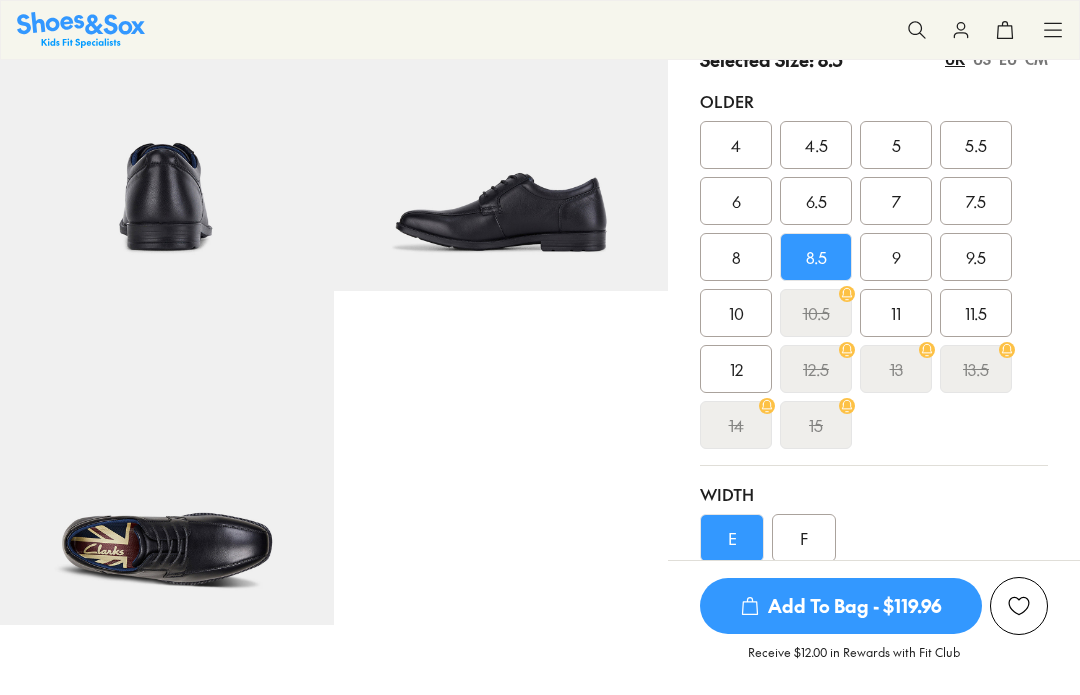 click on "10" at bounding box center (736, 313) 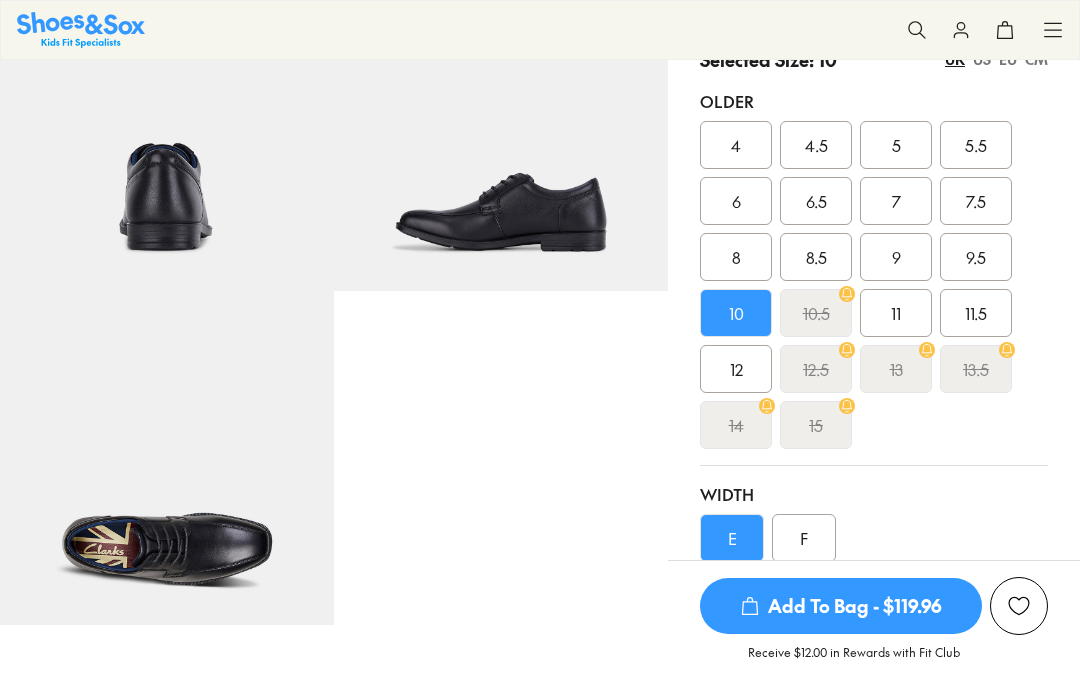 click on "10" at bounding box center [736, 313] 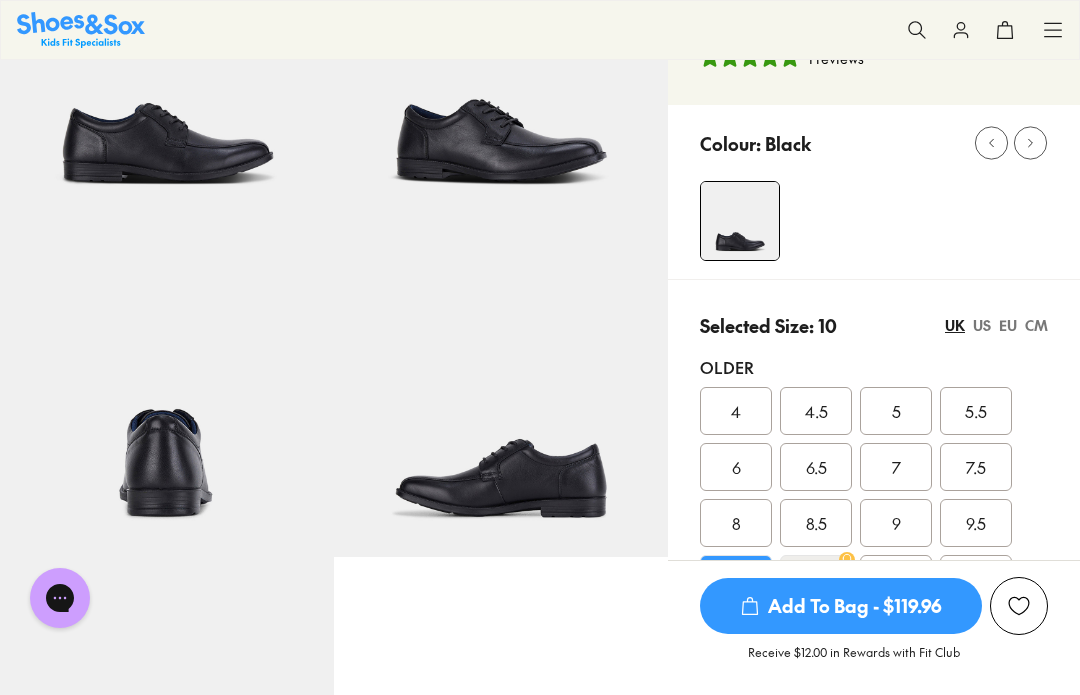 scroll, scrollTop: 215, scrollLeft: 0, axis: vertical 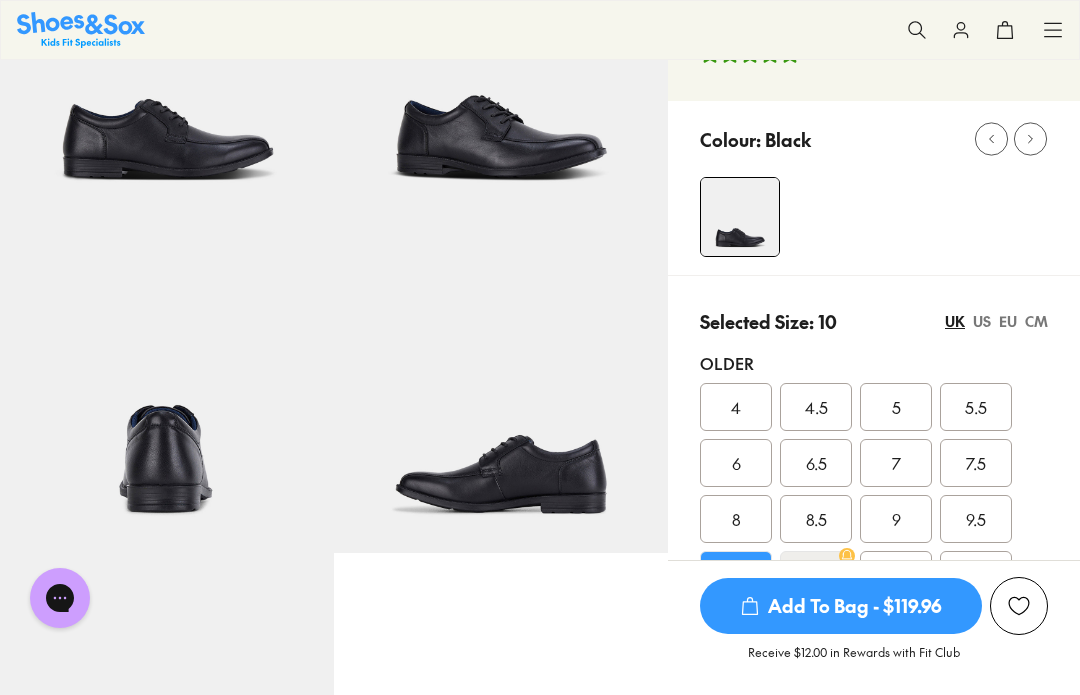 click on "9" at bounding box center (896, 519) 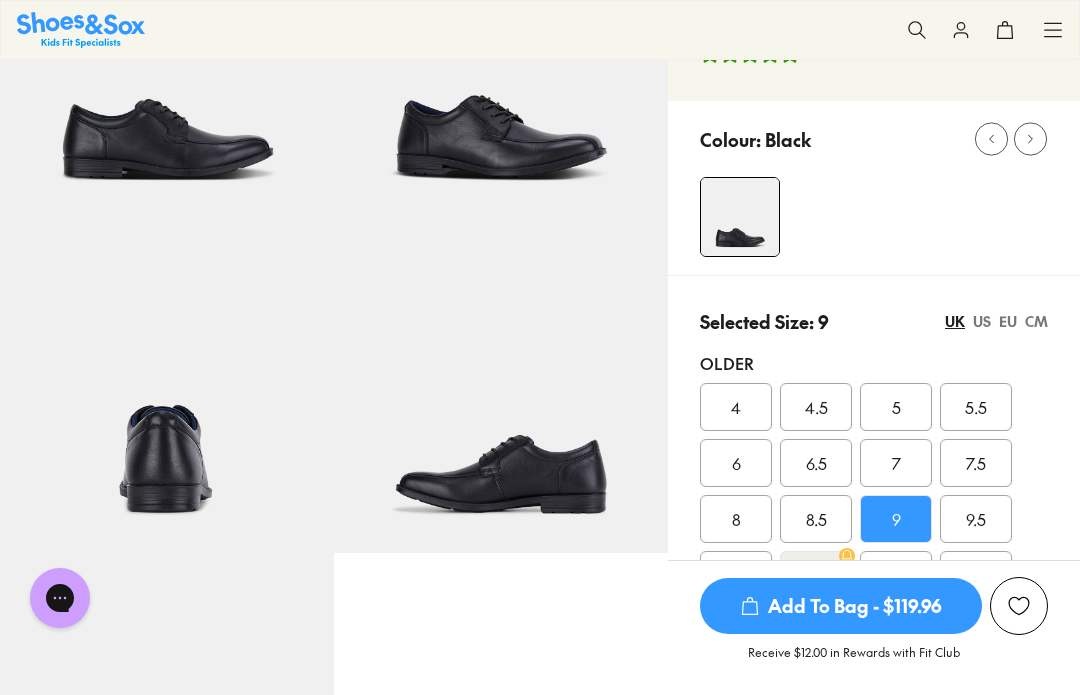 scroll, scrollTop: 290, scrollLeft: 0, axis: vertical 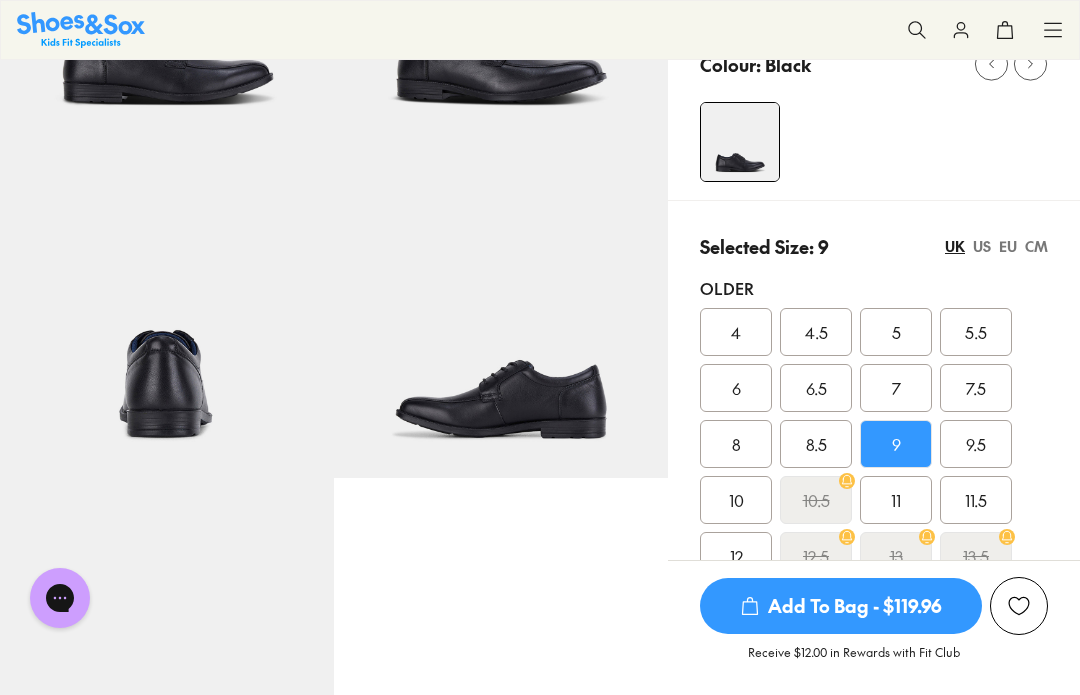 click on "7.5" at bounding box center [976, 388] 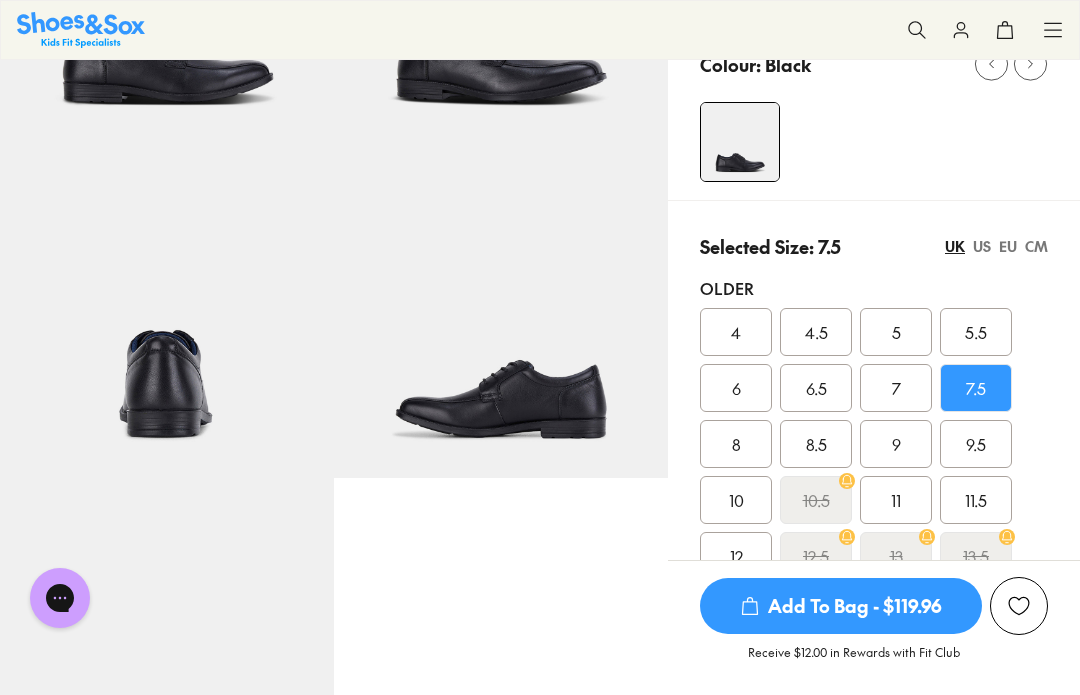 click on "9" at bounding box center (896, 444) 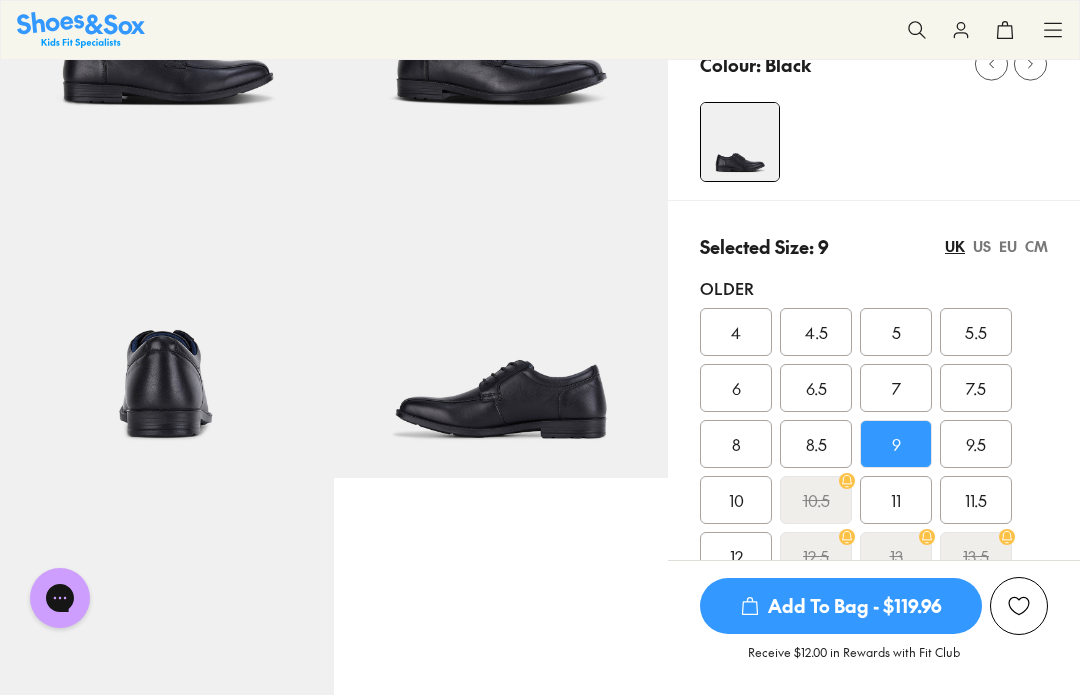 click on "US" at bounding box center (982, 246) 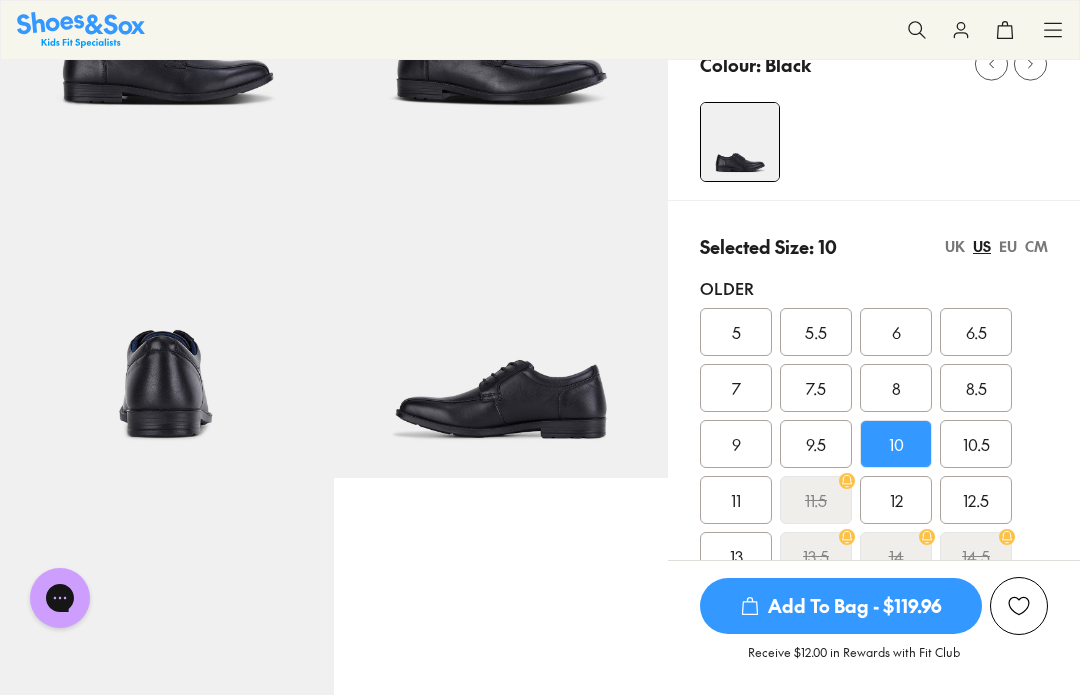 click on "UK" at bounding box center (955, 246) 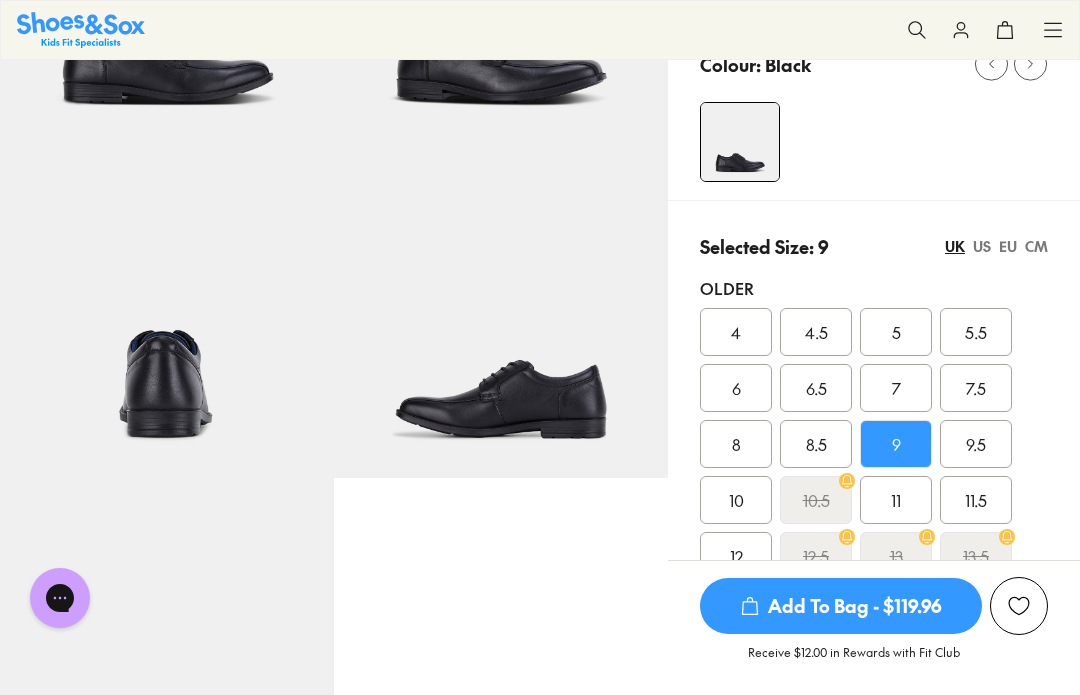click on "US" at bounding box center [982, 246] 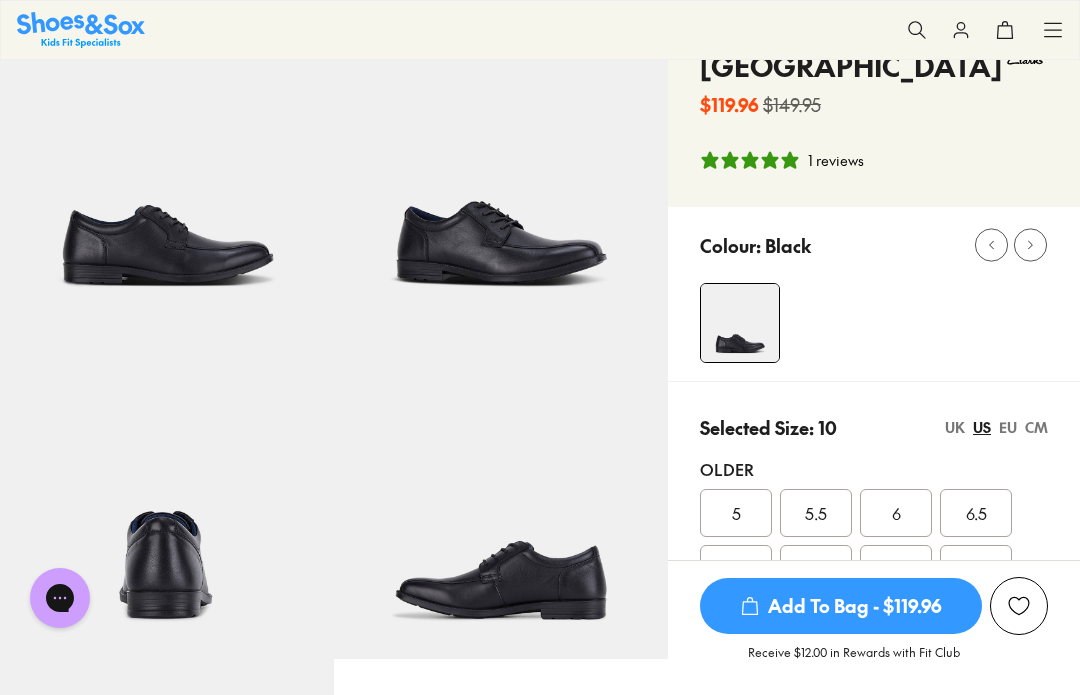 scroll, scrollTop: 0, scrollLeft: 0, axis: both 